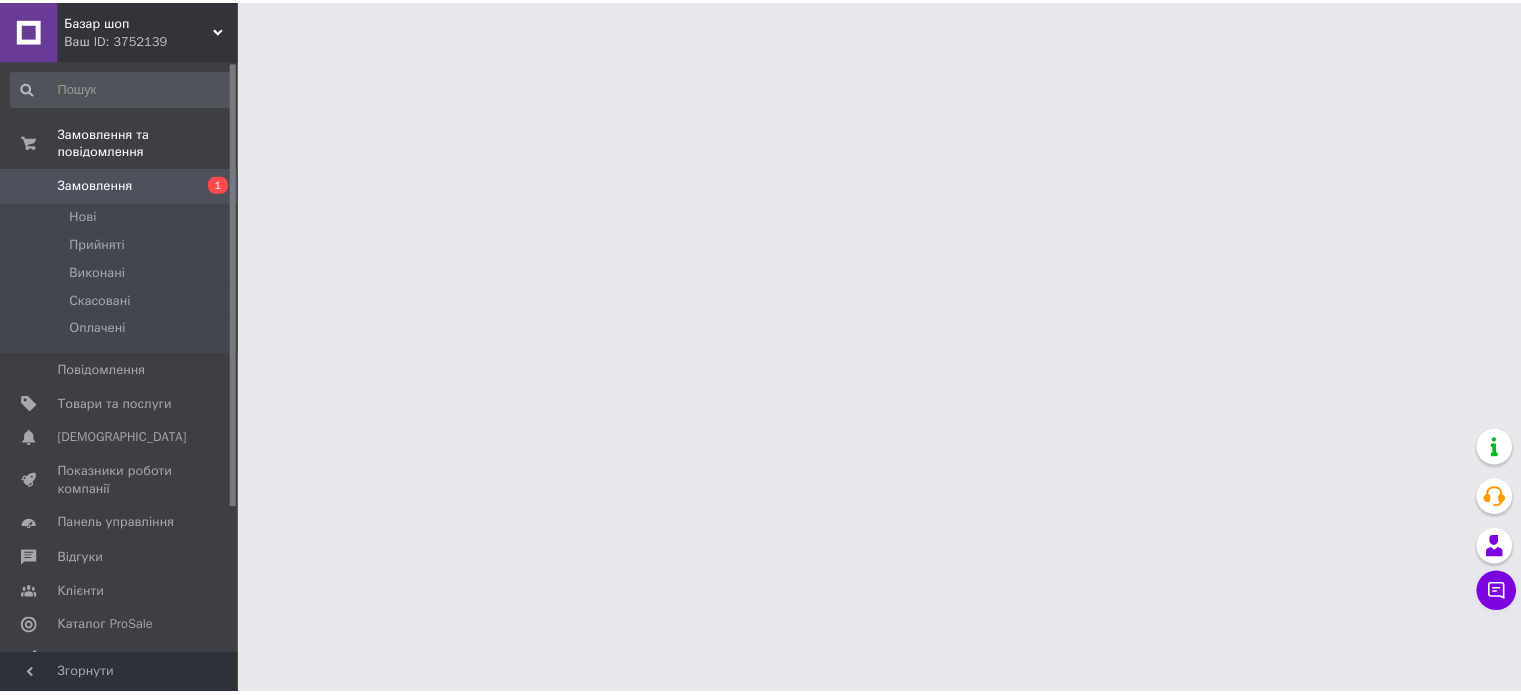 scroll, scrollTop: 0, scrollLeft: 0, axis: both 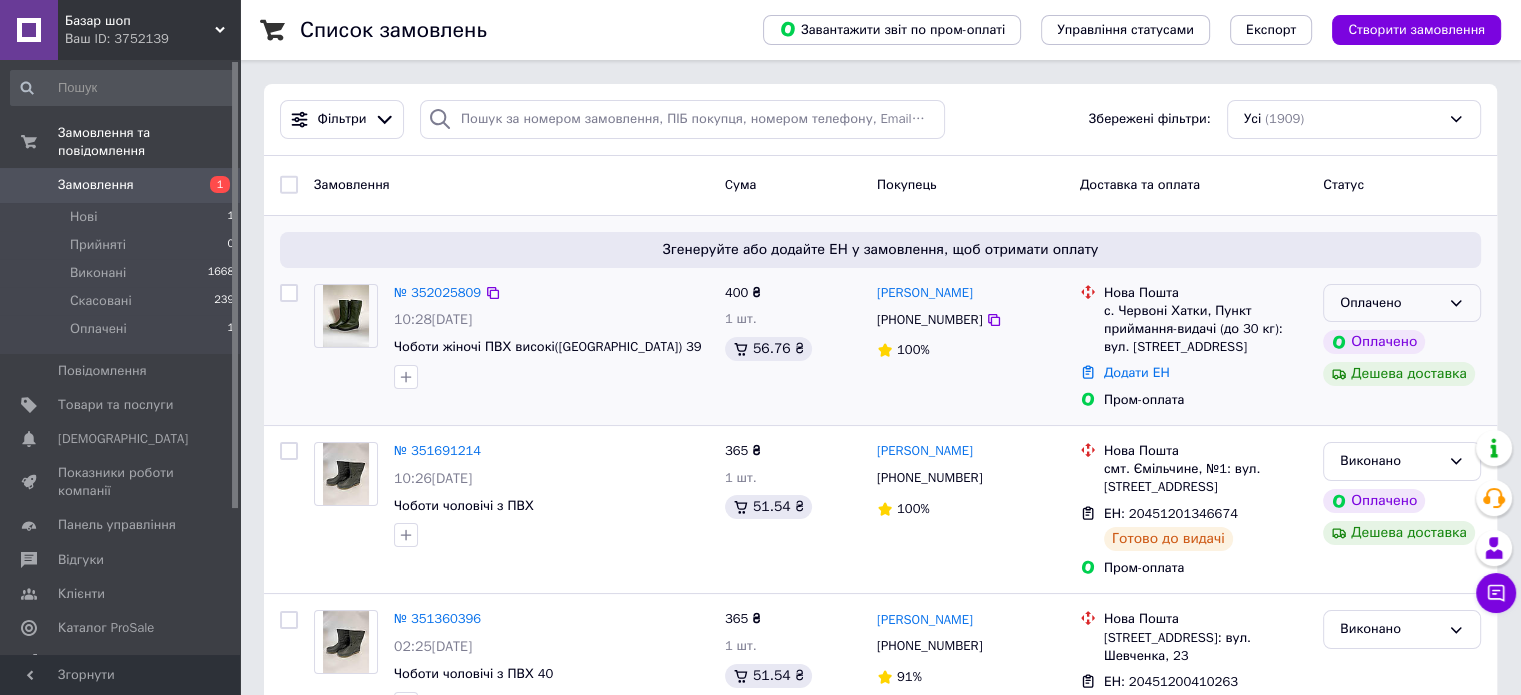 click on "Оплачено" at bounding box center (1390, 303) 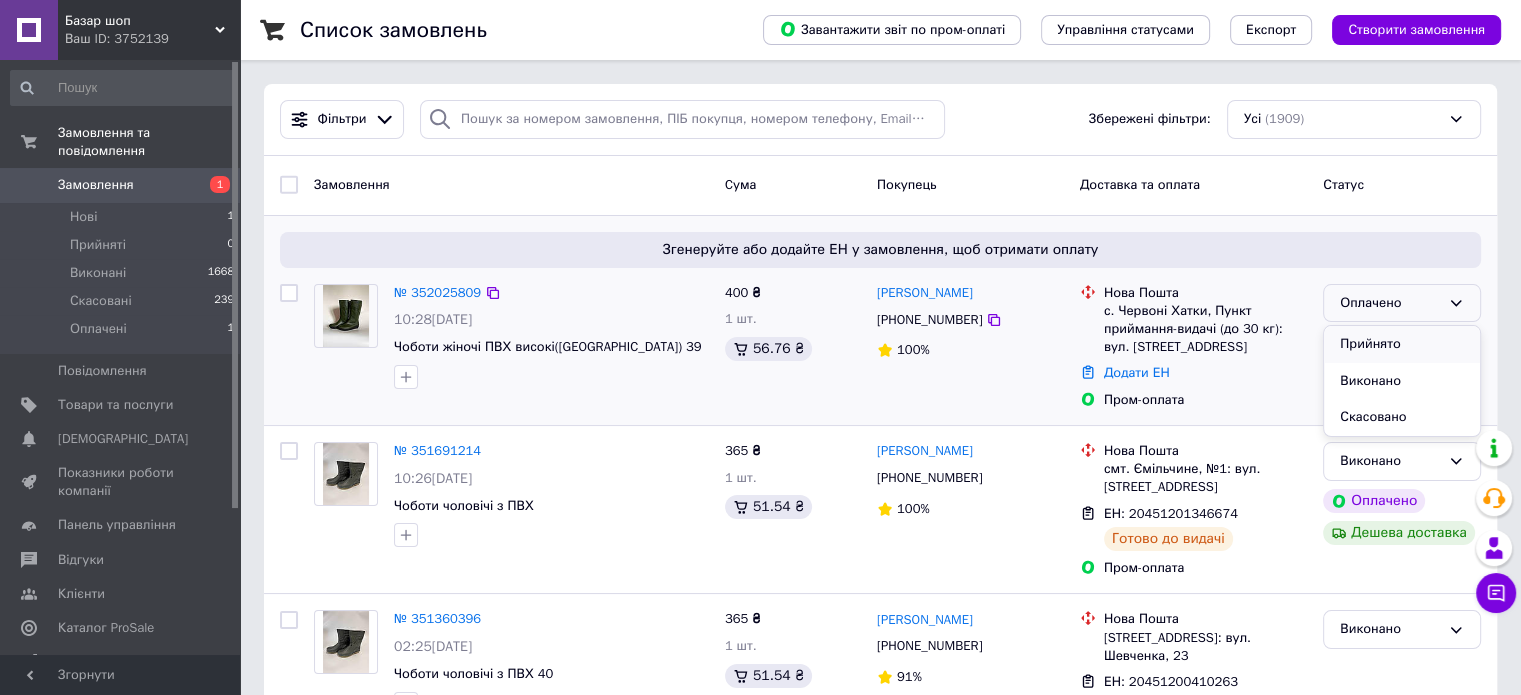 click on "Прийнято" at bounding box center (1402, 344) 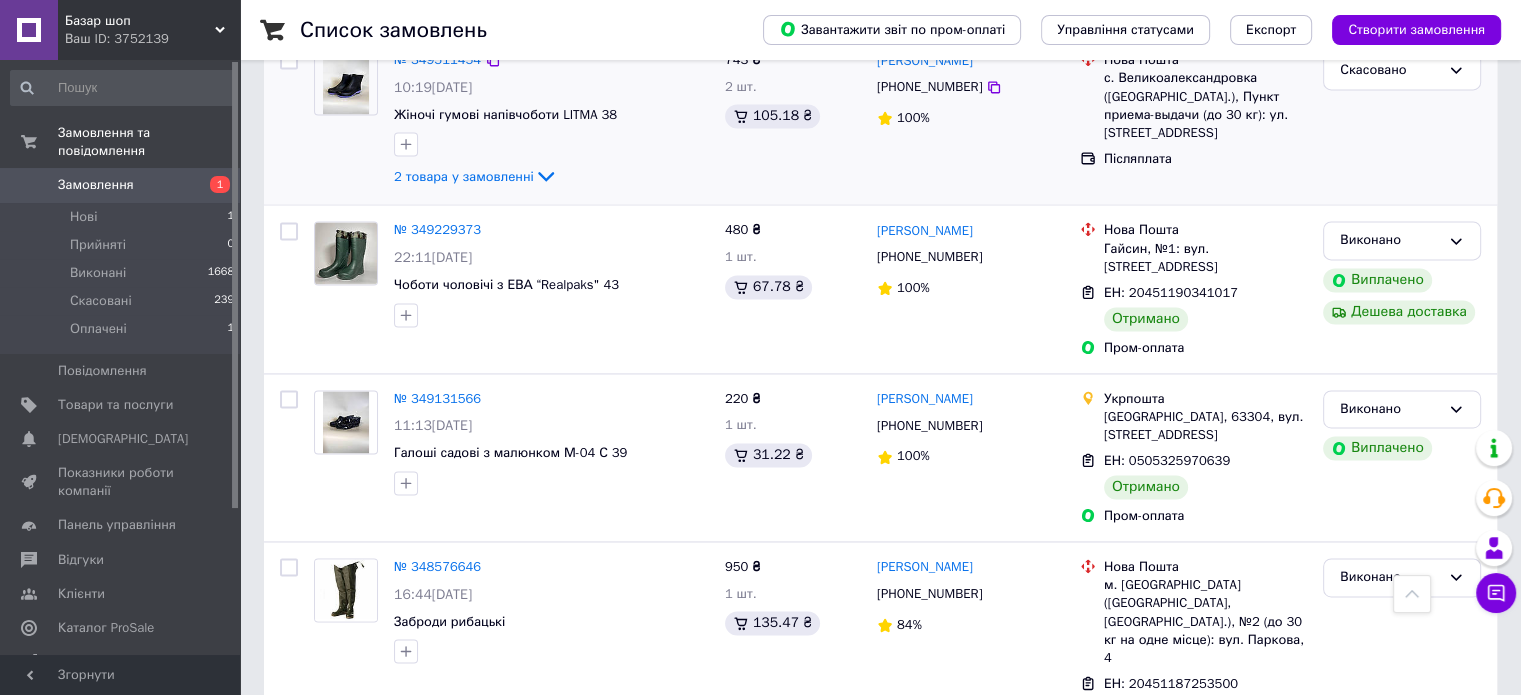 scroll, scrollTop: 3129, scrollLeft: 0, axis: vertical 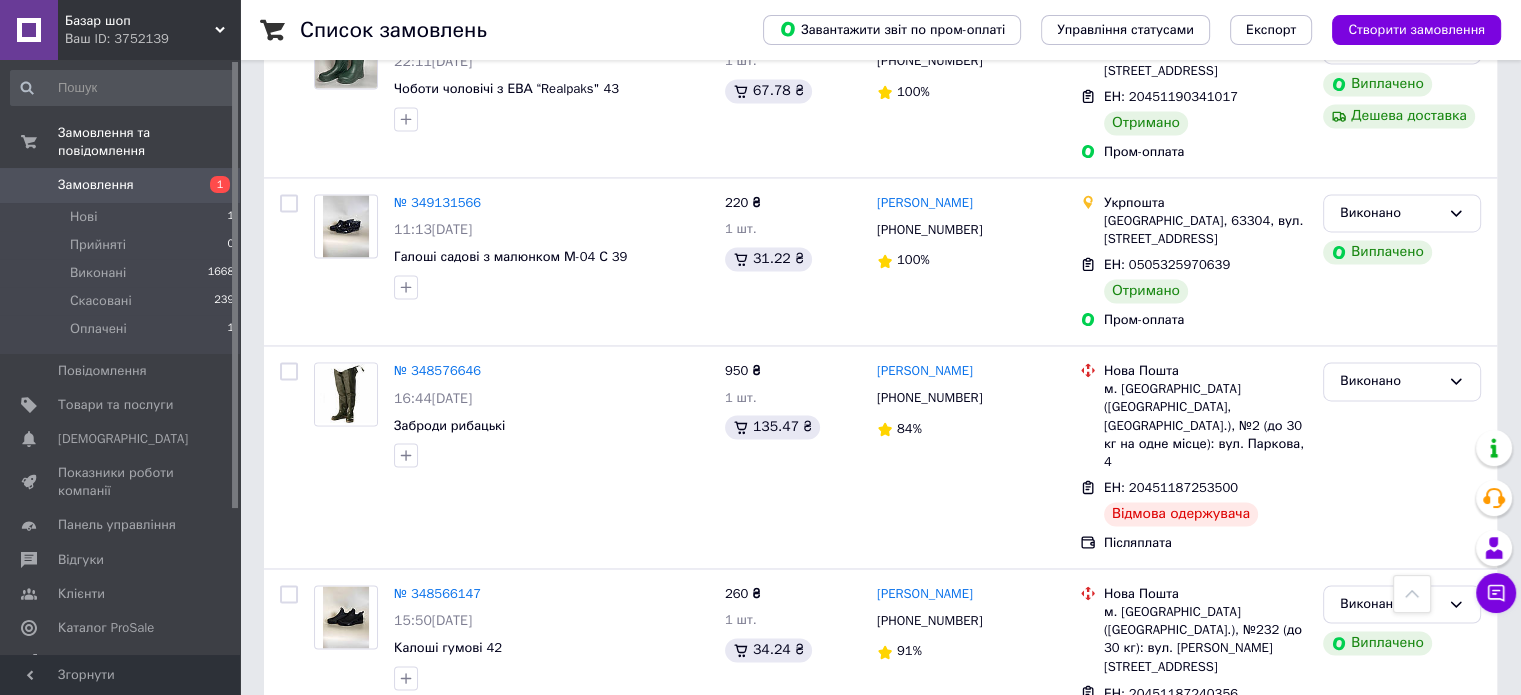 click on "2" at bounding box center [327, 818] 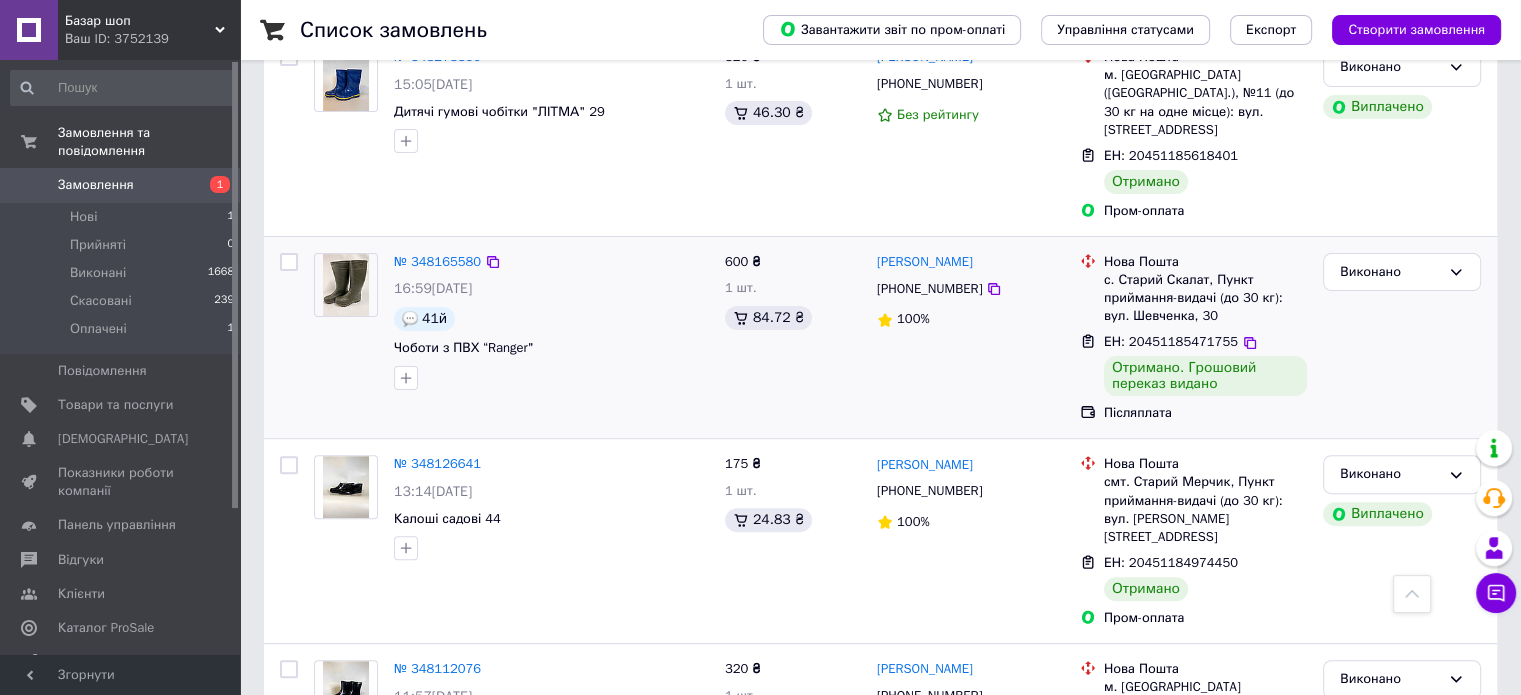 scroll, scrollTop: 1000, scrollLeft: 0, axis: vertical 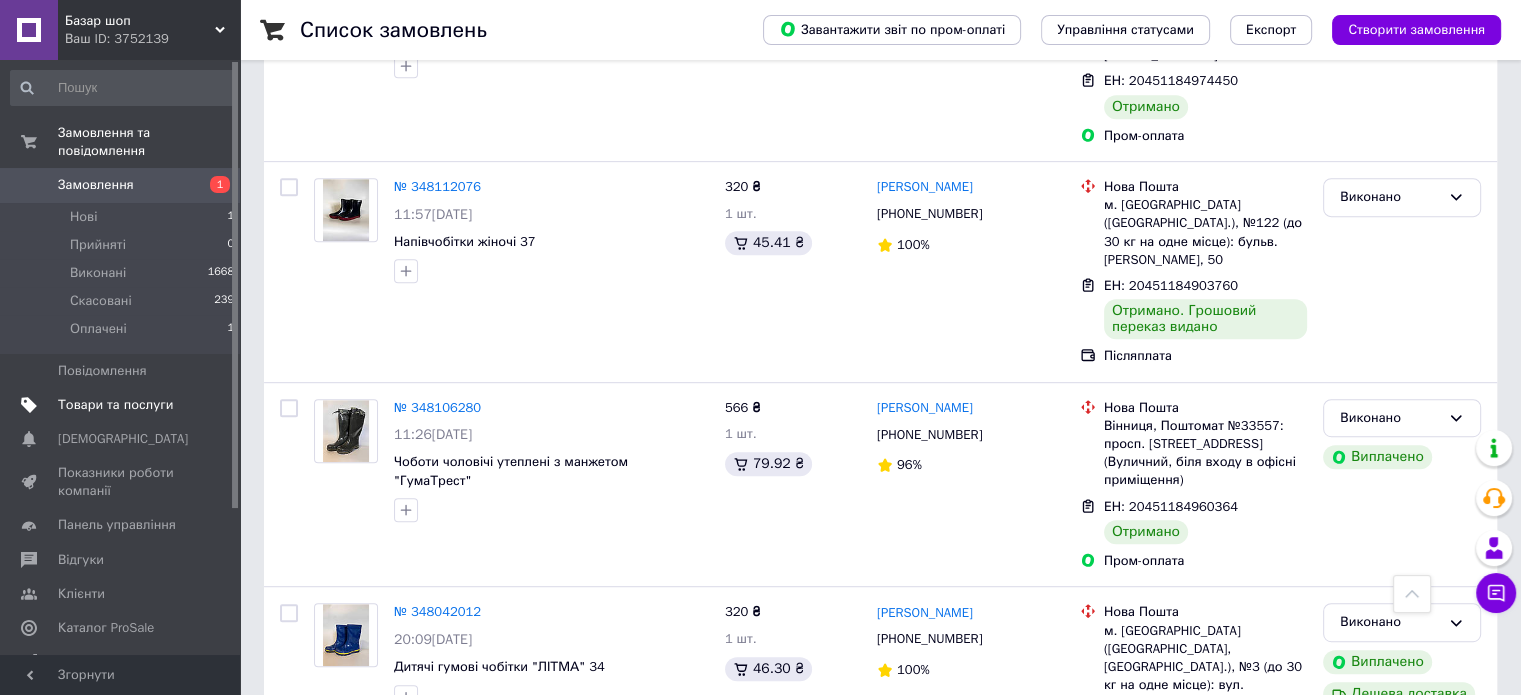 click on "Товари та послуги" at bounding box center (123, 405) 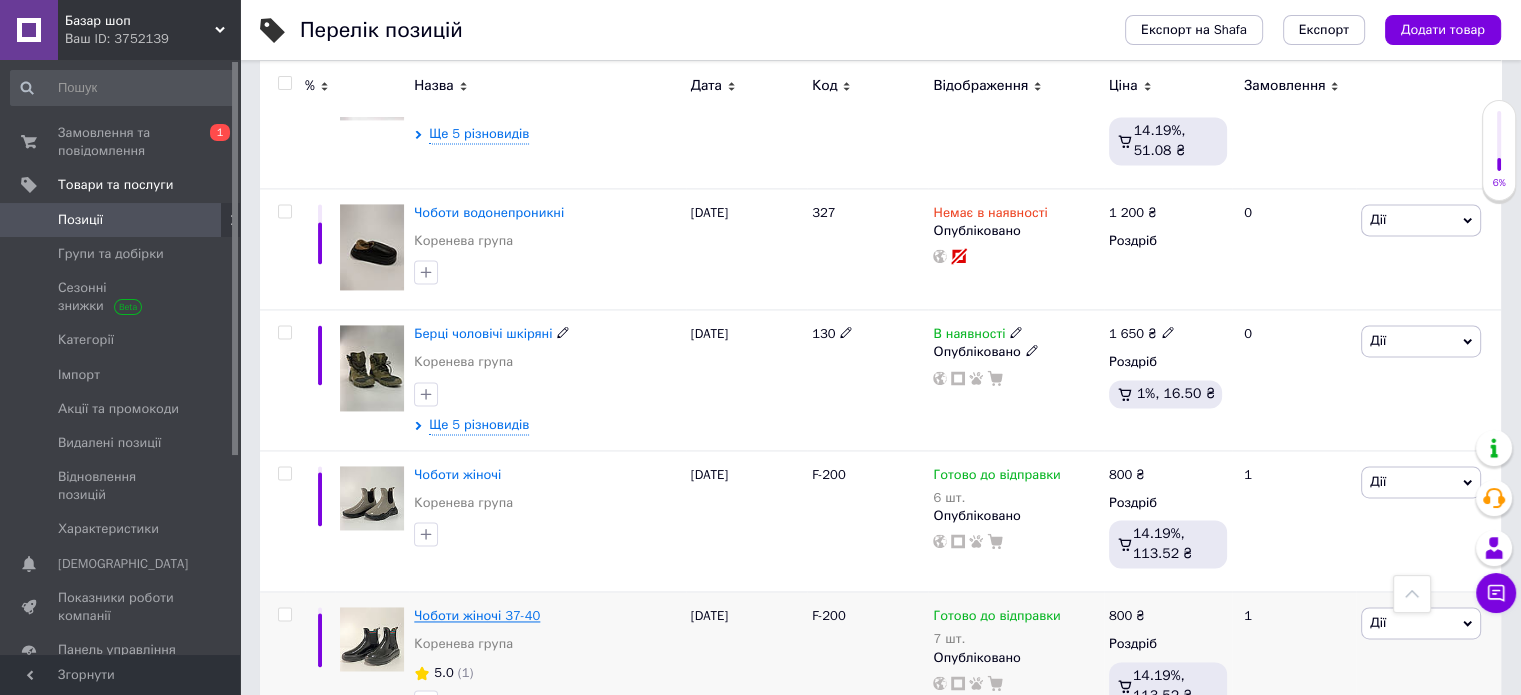 scroll, scrollTop: 3038, scrollLeft: 0, axis: vertical 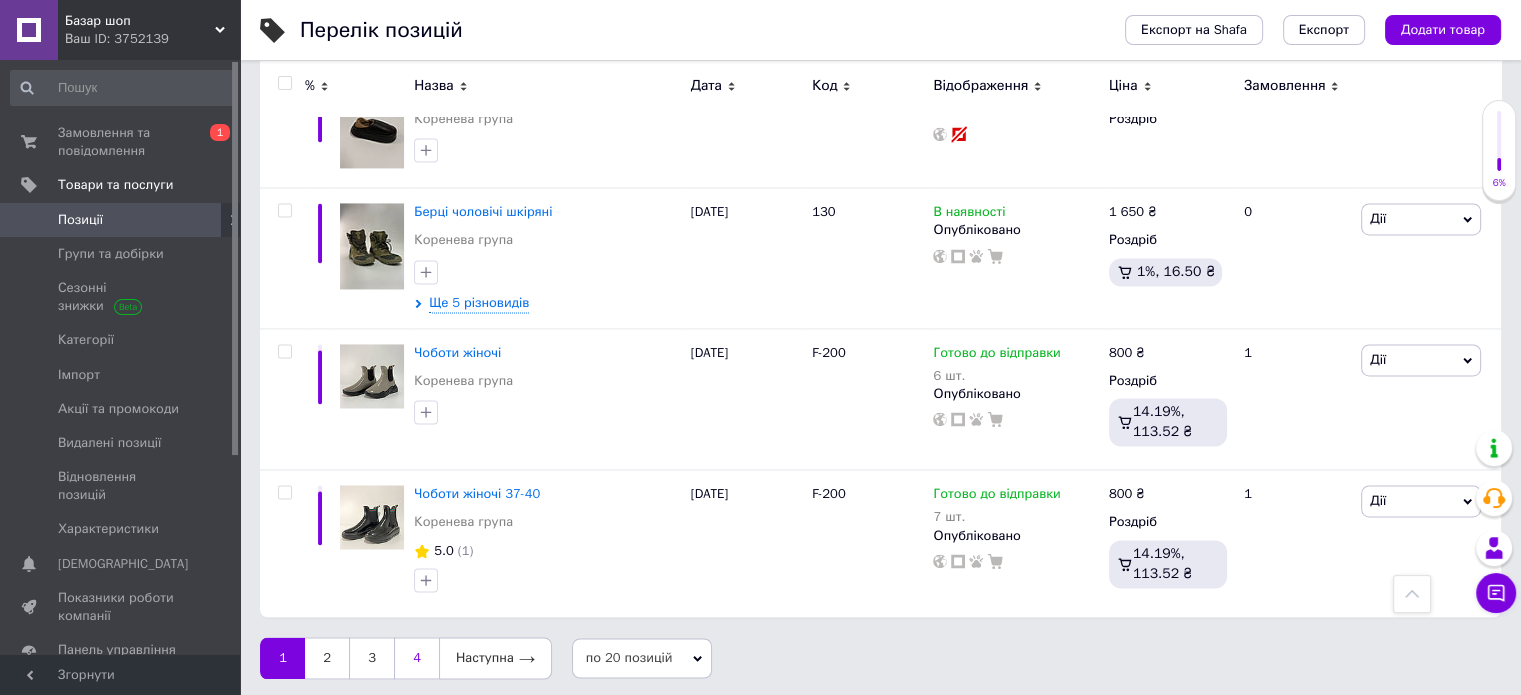 click on "4" at bounding box center (416, 658) 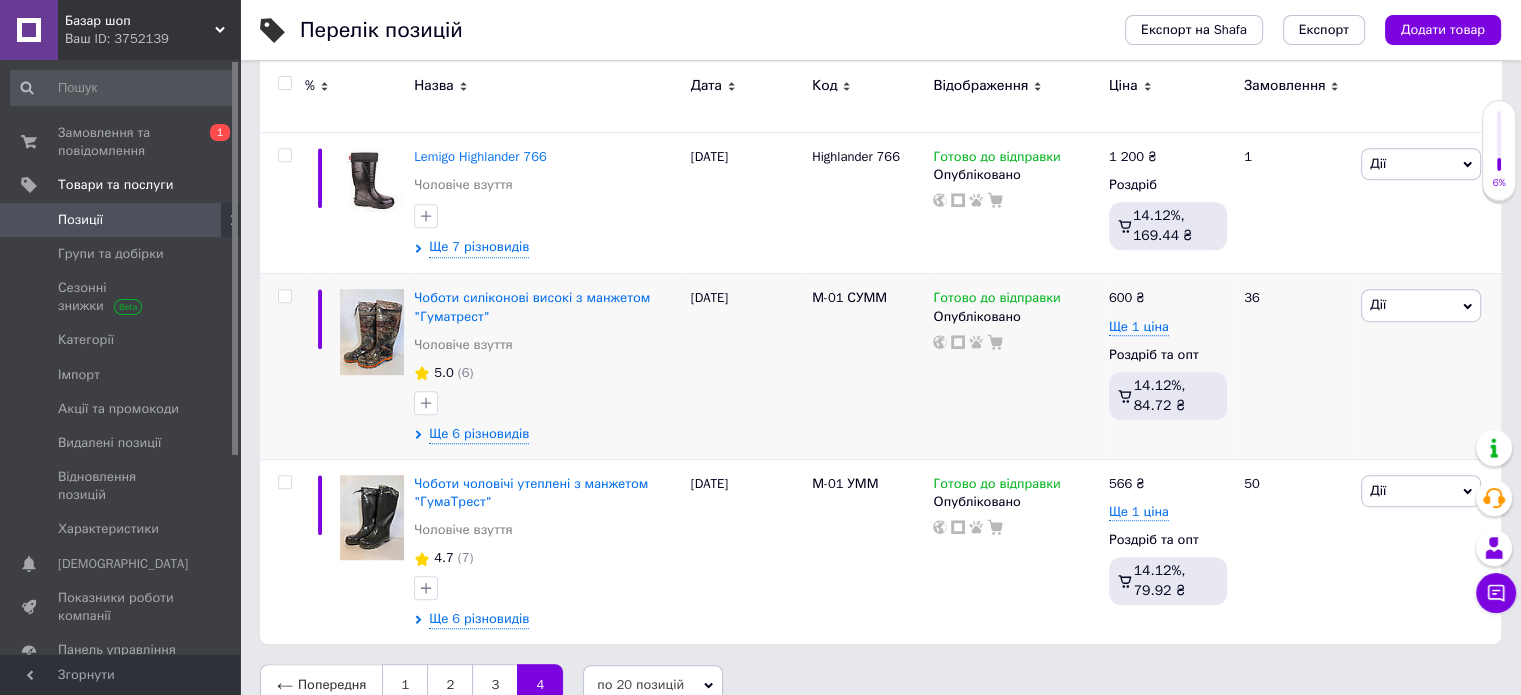 scroll, scrollTop: 1172, scrollLeft: 0, axis: vertical 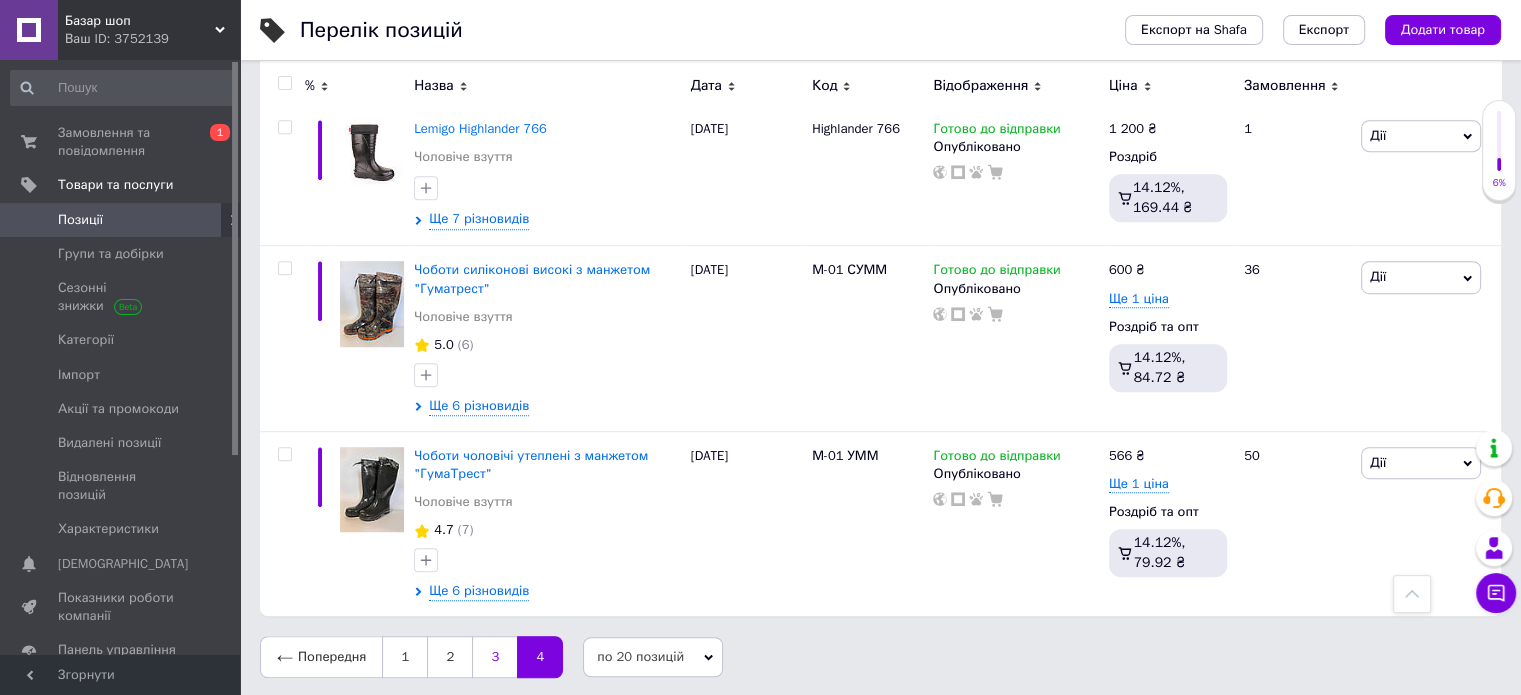 click on "3" at bounding box center [494, 657] 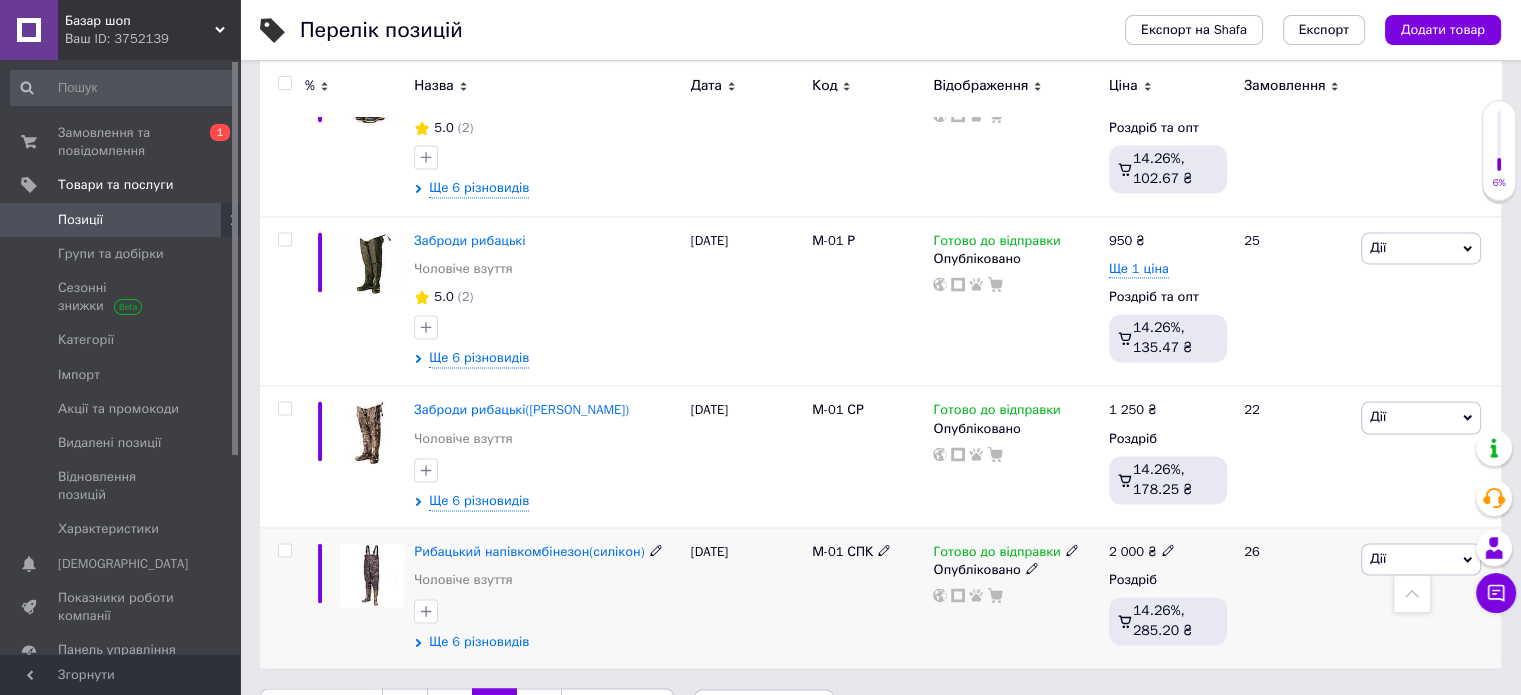 scroll, scrollTop: 3164, scrollLeft: 0, axis: vertical 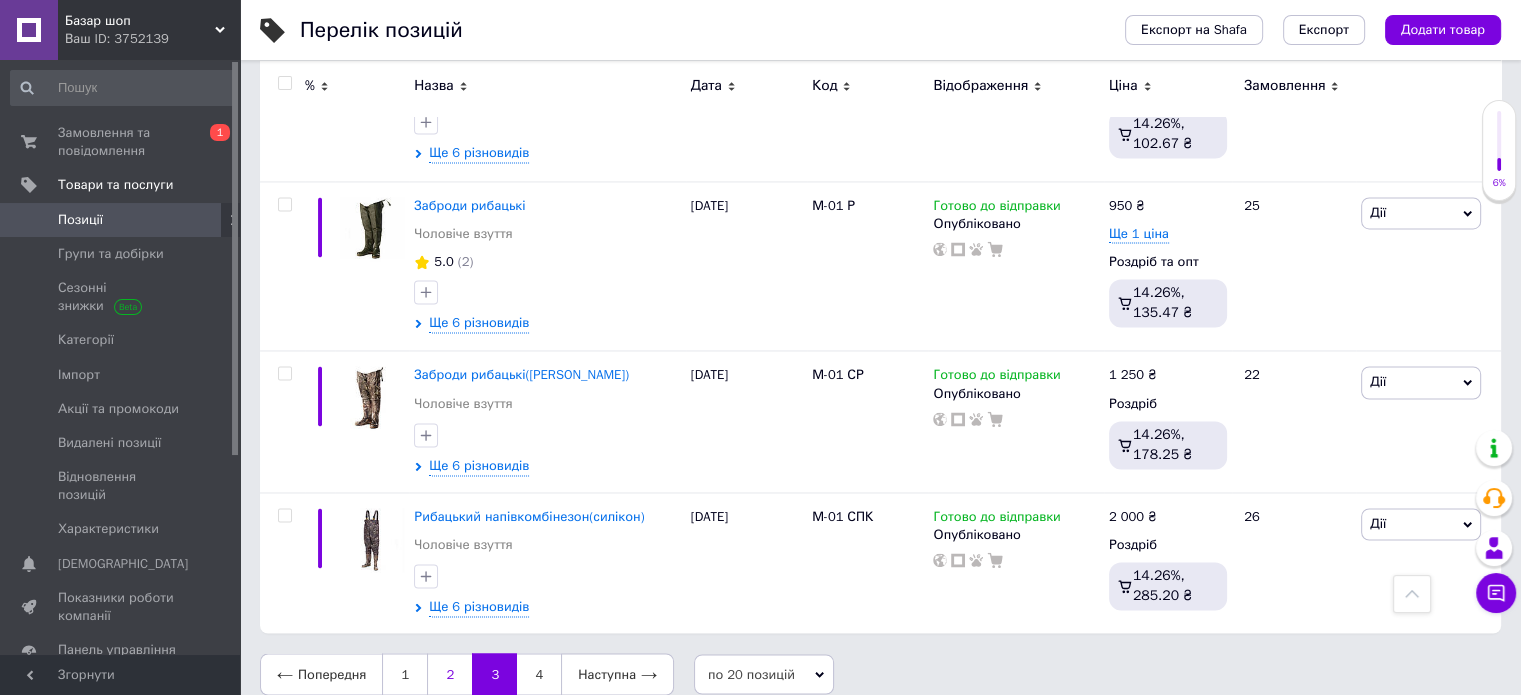 click on "2" at bounding box center (449, 674) 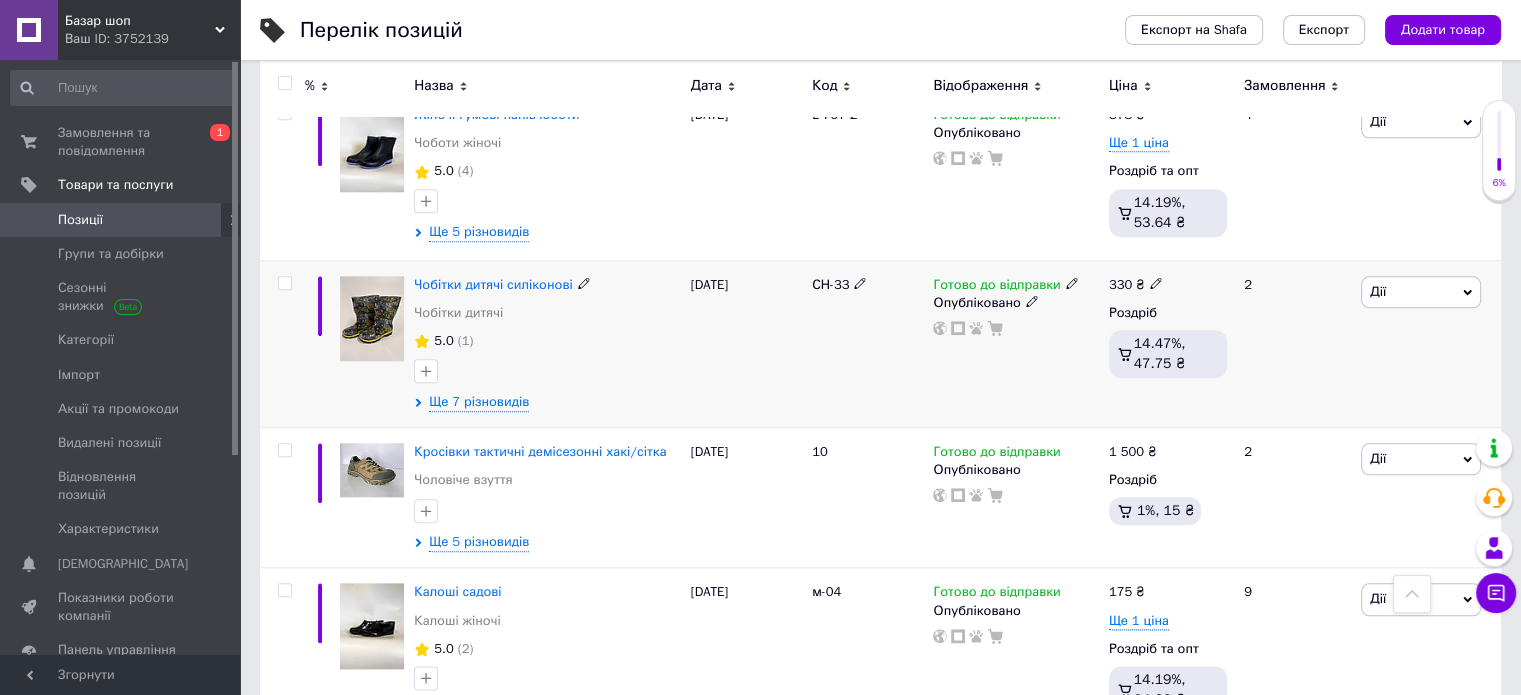 scroll, scrollTop: 2017, scrollLeft: 0, axis: vertical 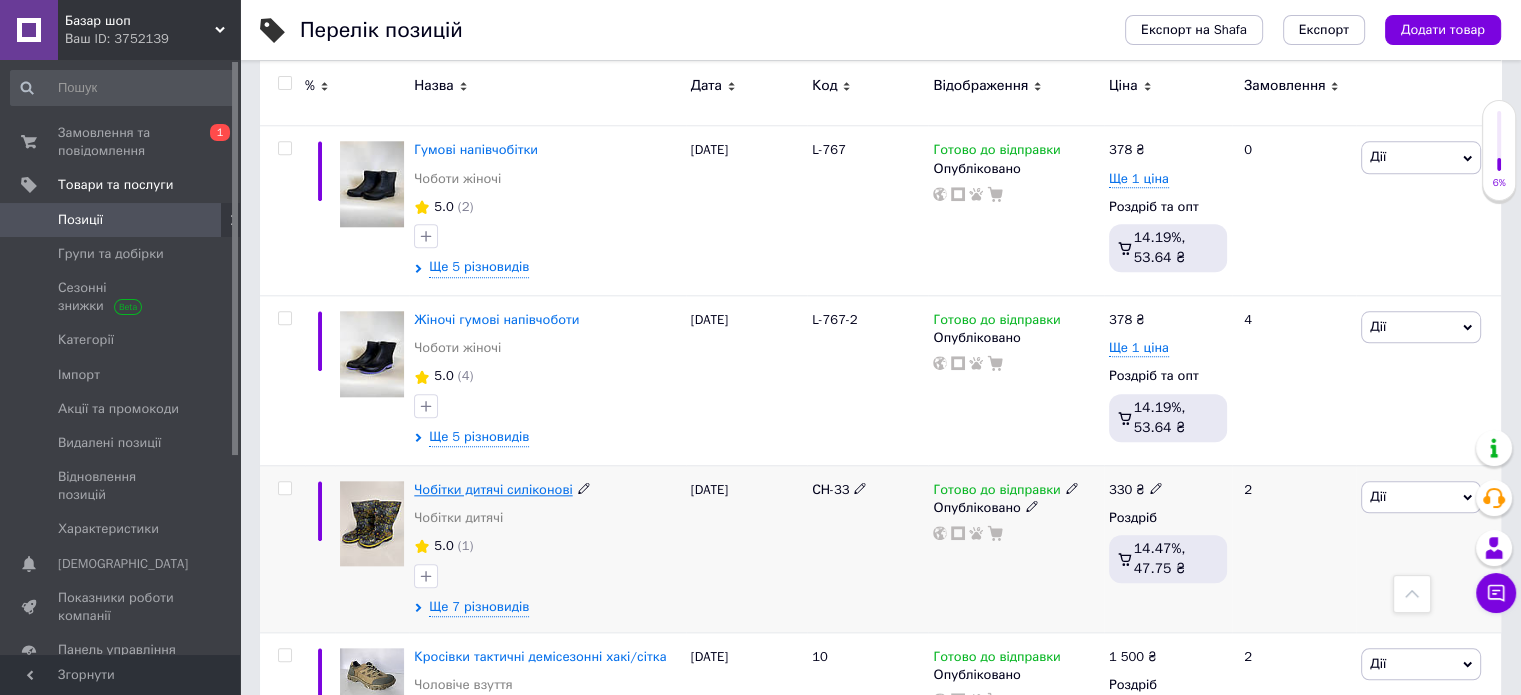 click on "Чобітки дитячі силіконові" at bounding box center (493, 489) 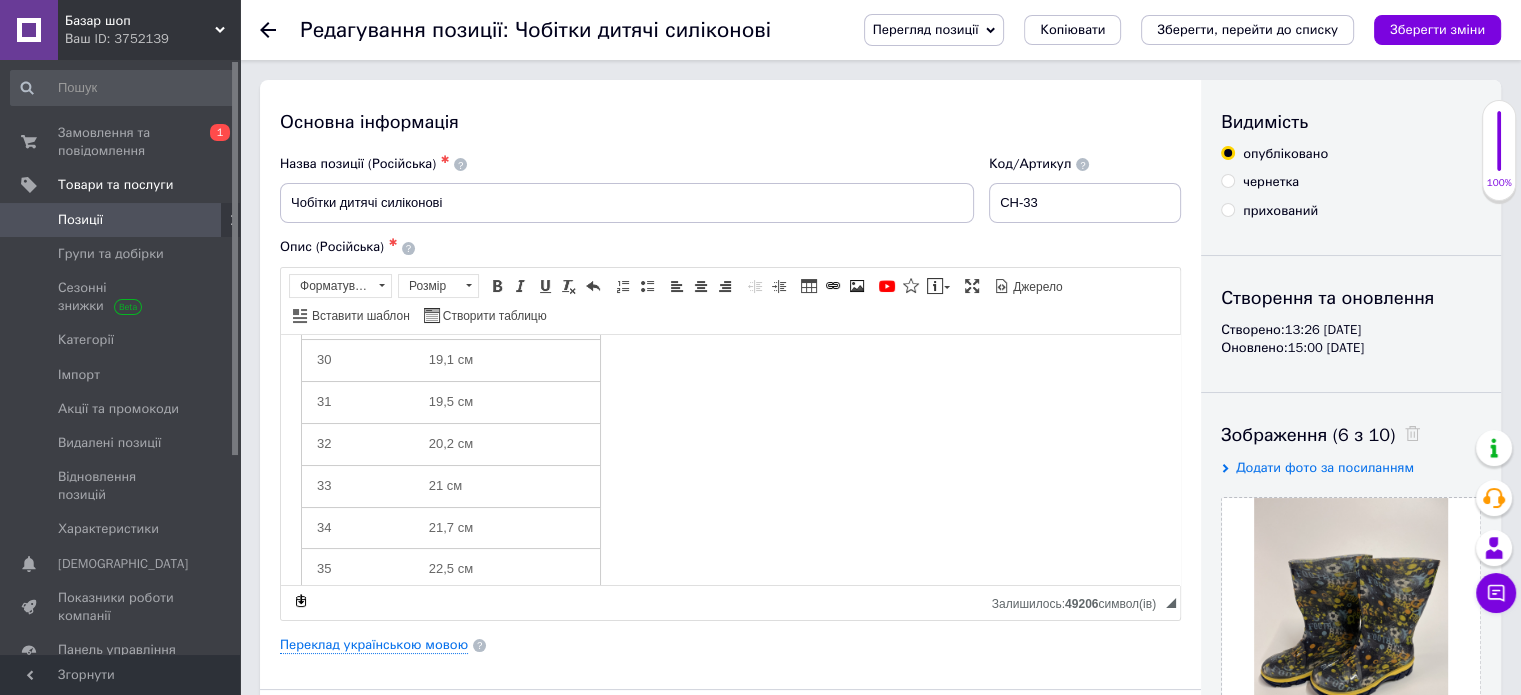 scroll, scrollTop: 300, scrollLeft: 0, axis: vertical 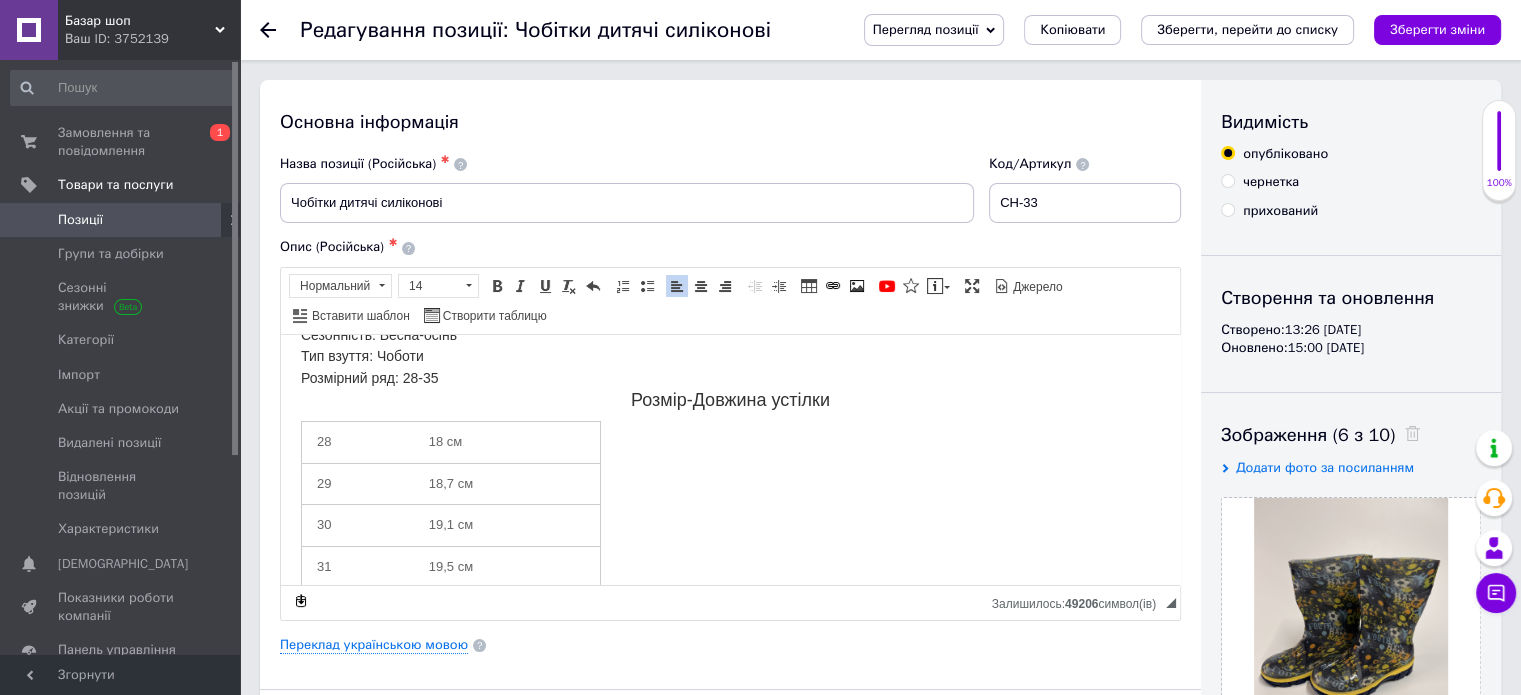 click on "28 18 см 29 18,7 см 30 19,1 см 31 19,5 см 32 20,2 см 33 21 см 34 21,7 см 35 22,5 см" at bounding box center [451, 587] 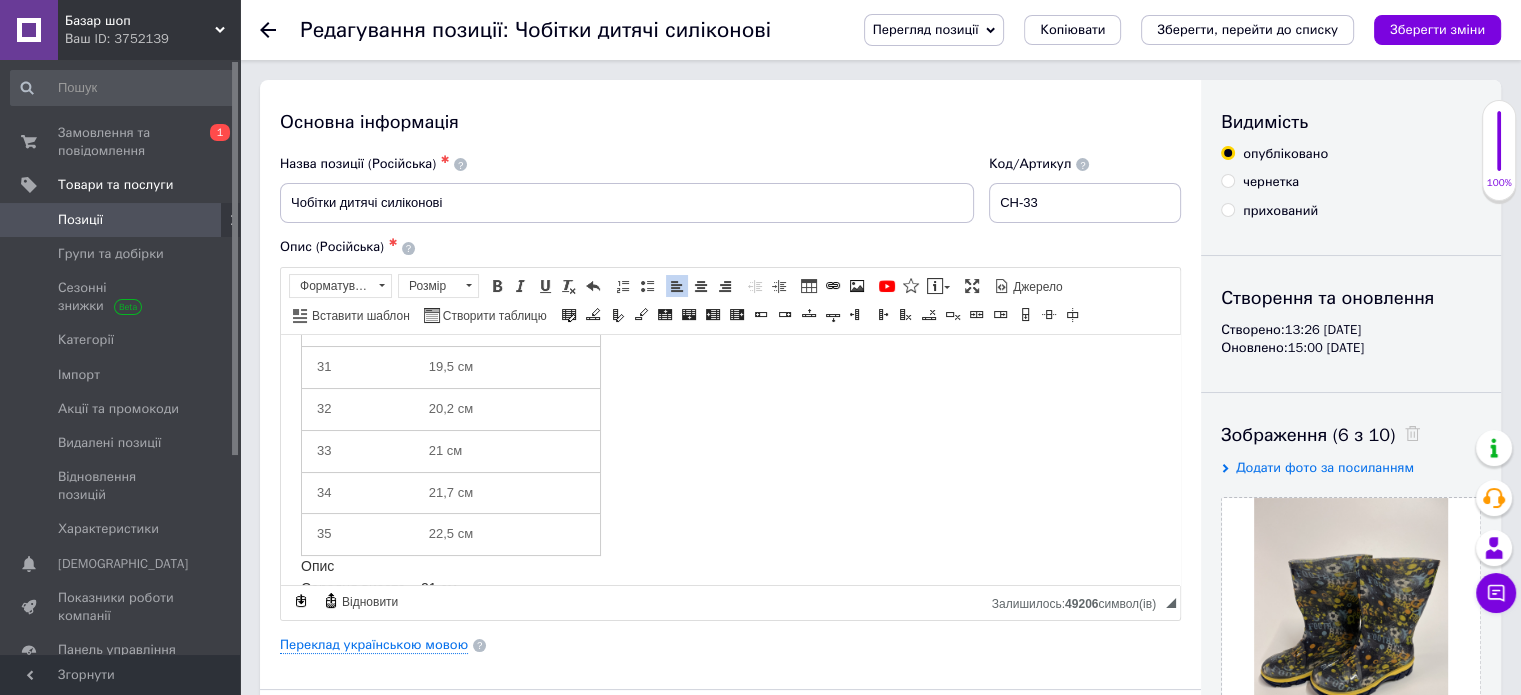 scroll, scrollTop: 200, scrollLeft: 0, axis: vertical 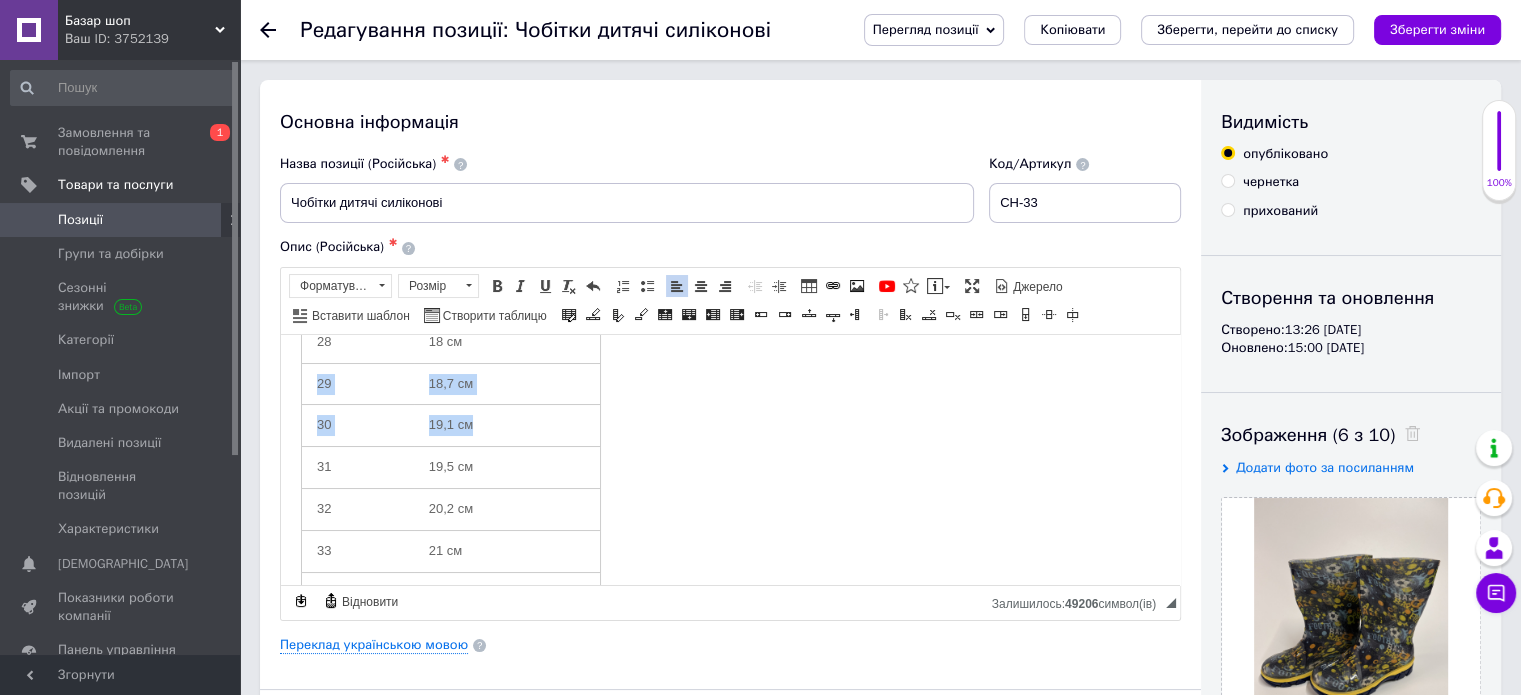 drag, startPoint x: 309, startPoint y: 374, endPoint x: 507, endPoint y: 417, distance: 202.6154 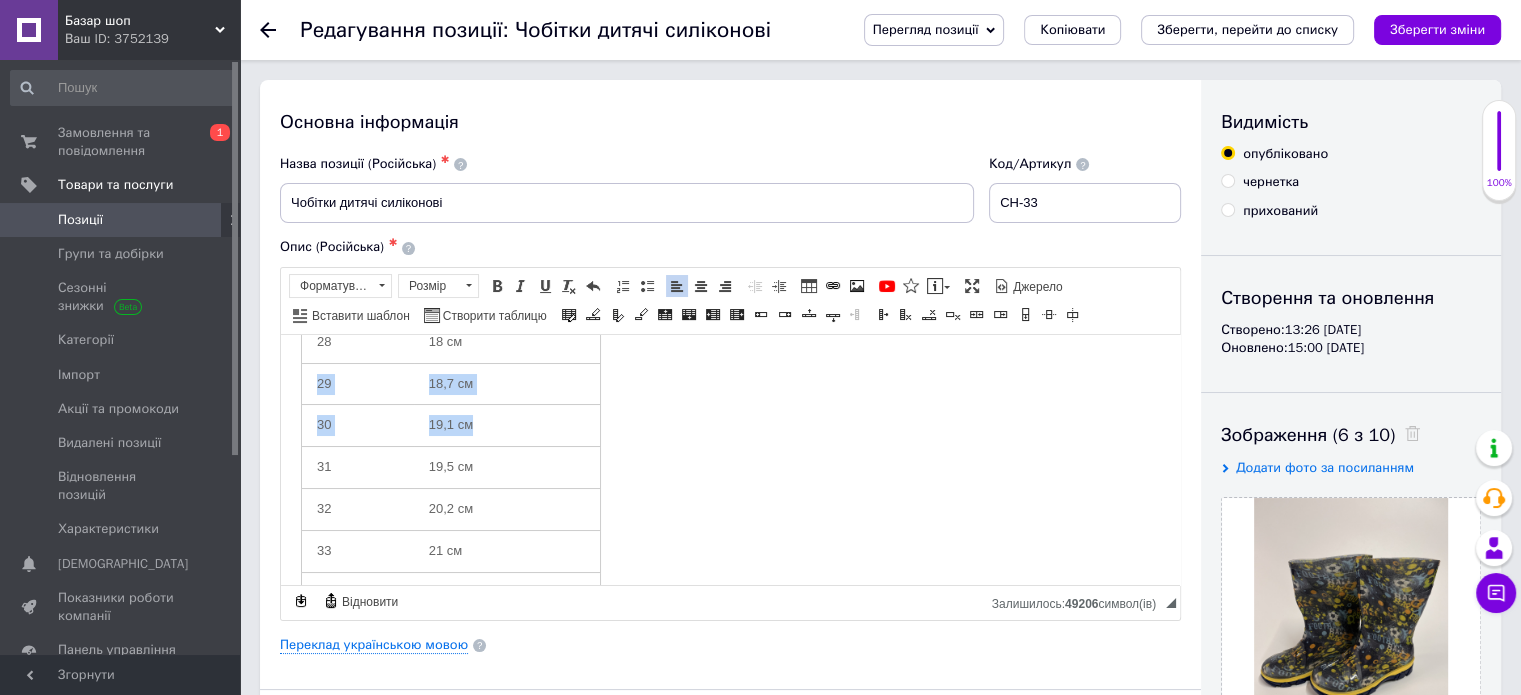 copy on "29 18,7 см 30 19,1 см" 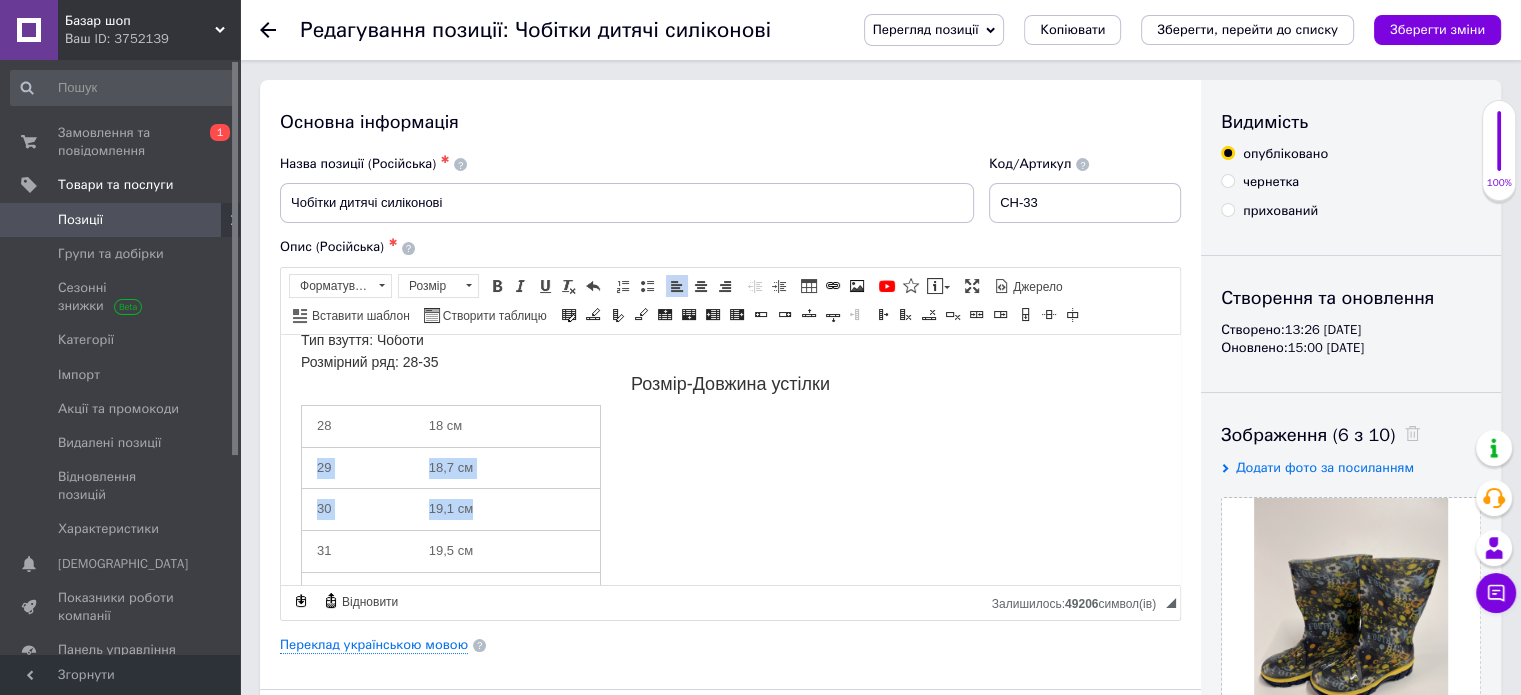 scroll, scrollTop: 0, scrollLeft: 0, axis: both 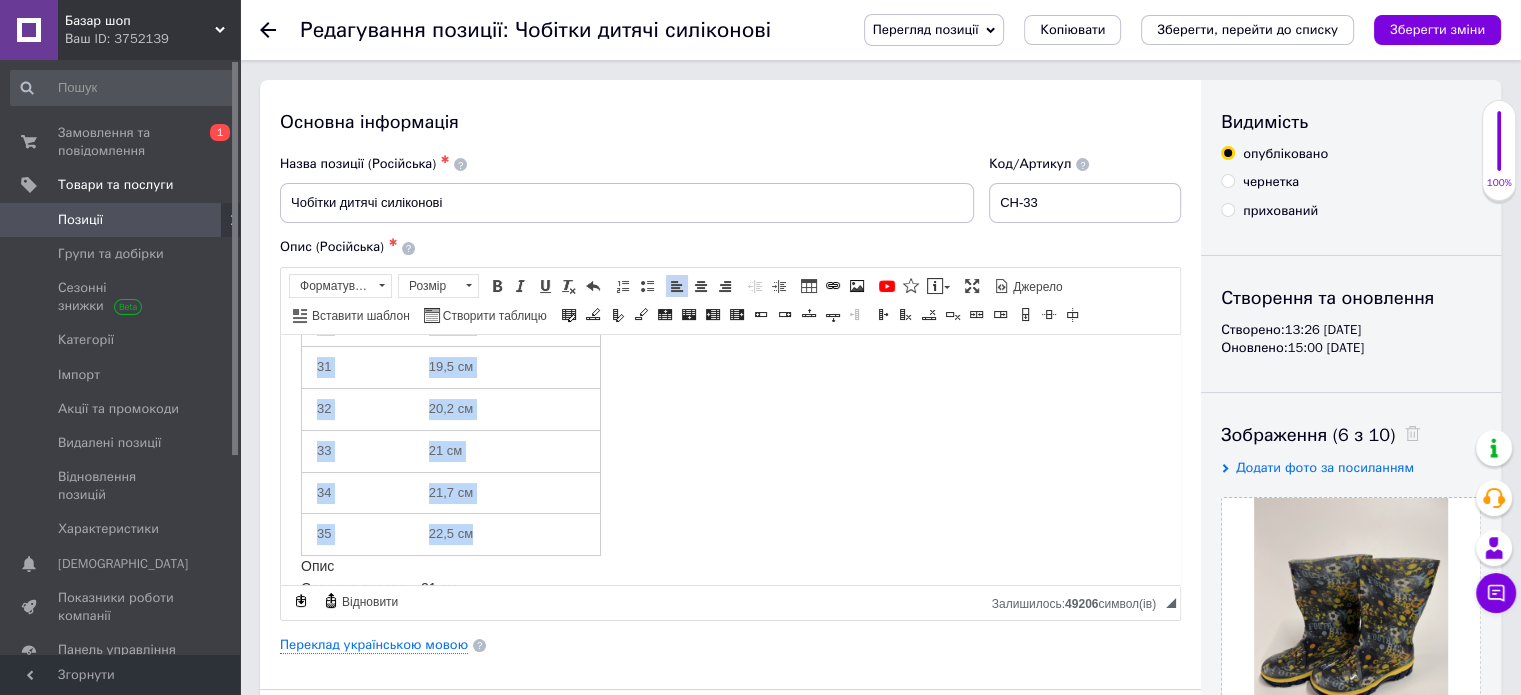 drag, startPoint x: 317, startPoint y: 440, endPoint x: 482, endPoint y: 522, distance: 184.25255 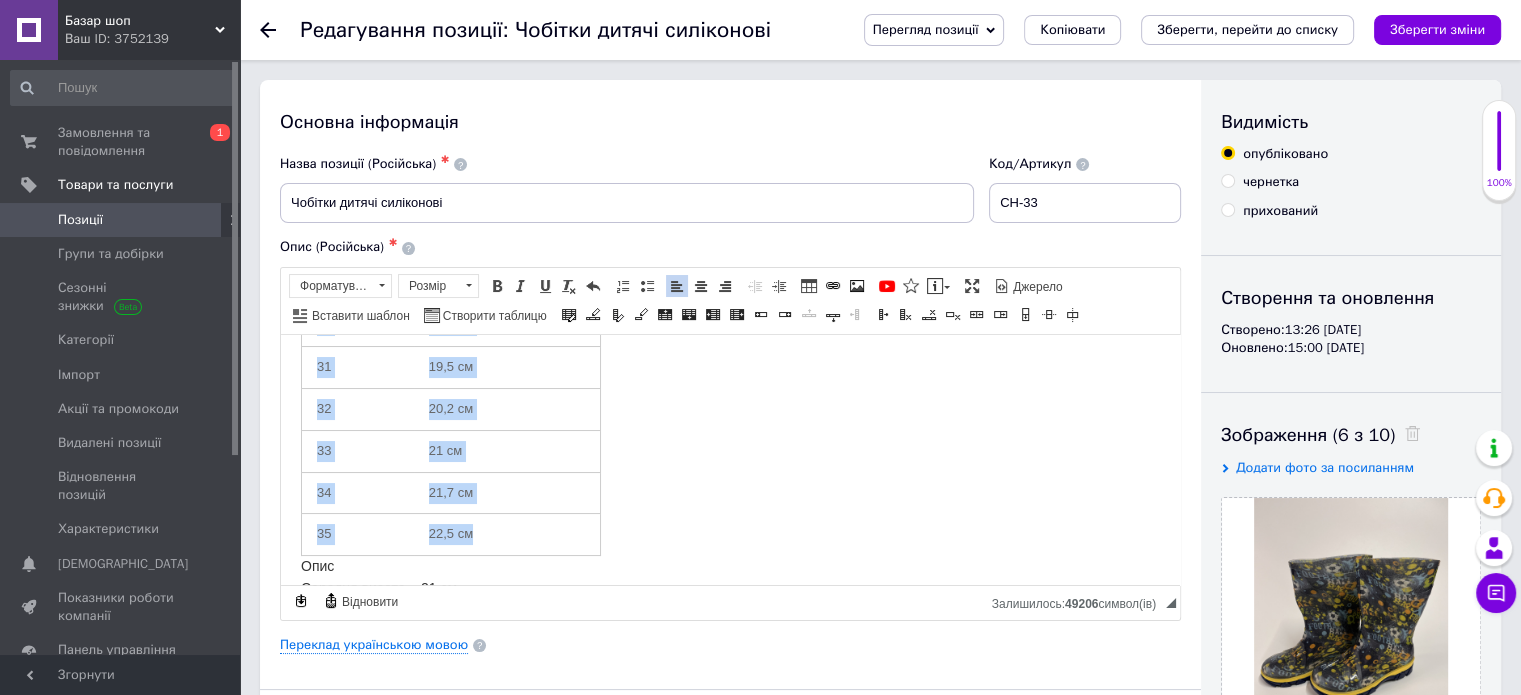 copy on "28 18 см 29 18,7 см 30 19,1 см 31 19,5 см 32 20,2 см 33 21 см 34 21,7 см 35 22,5 см" 